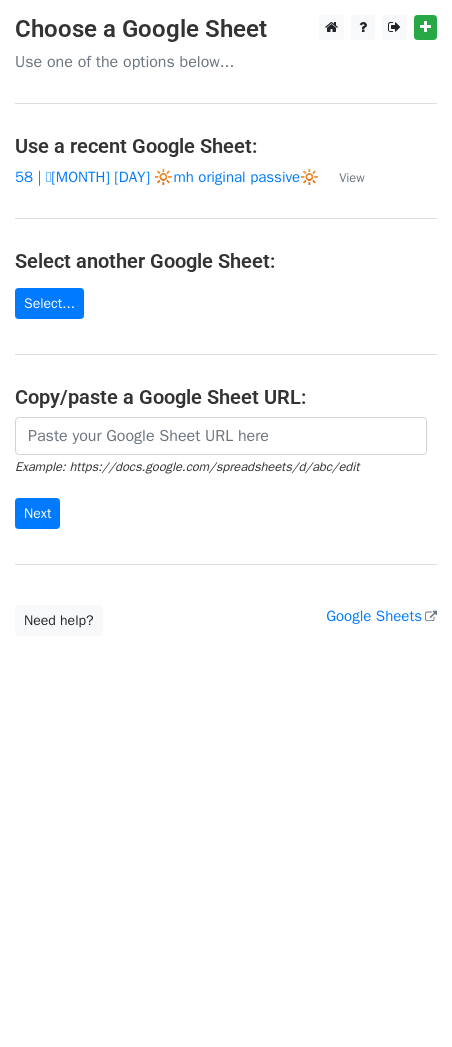 scroll, scrollTop: 0, scrollLeft: 0, axis: both 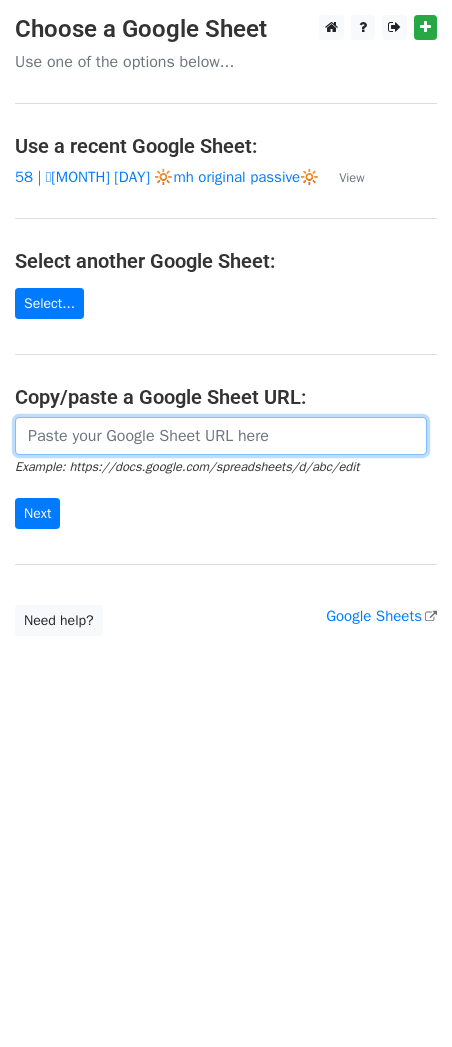 click at bounding box center (221, 436) 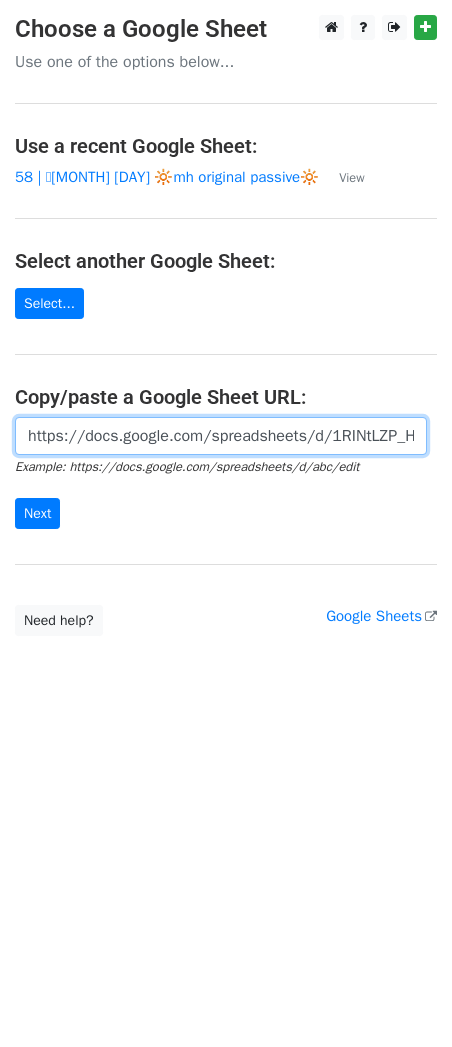 scroll, scrollTop: 0, scrollLeft: 607, axis: horizontal 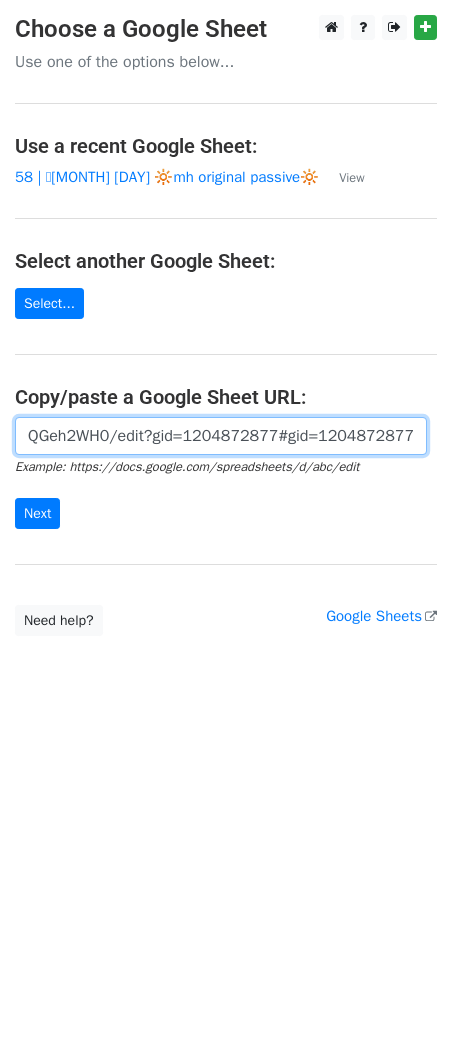 type on "https://docs.google.com/spreadsheets/d/1RINtLZP_Ht5LPByA4VulIpnIUgNpT-cq9BdQGeh2WH0/edit?gid=1204872877#gid=1204872877" 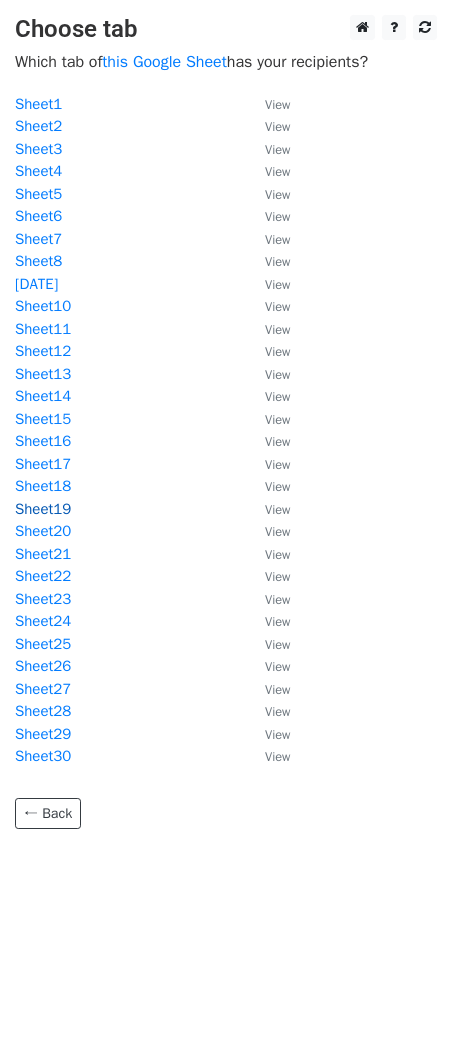 scroll, scrollTop: 0, scrollLeft: 0, axis: both 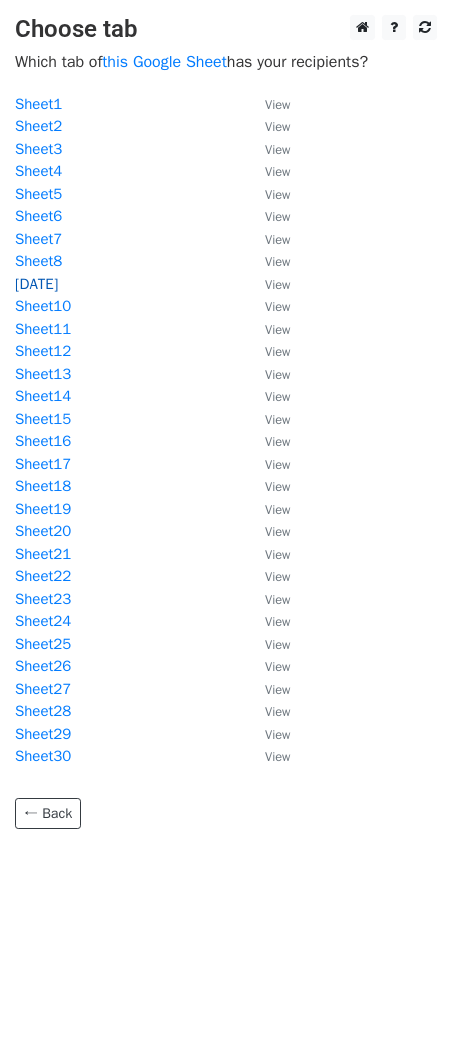 click on "8/9" at bounding box center [36, 284] 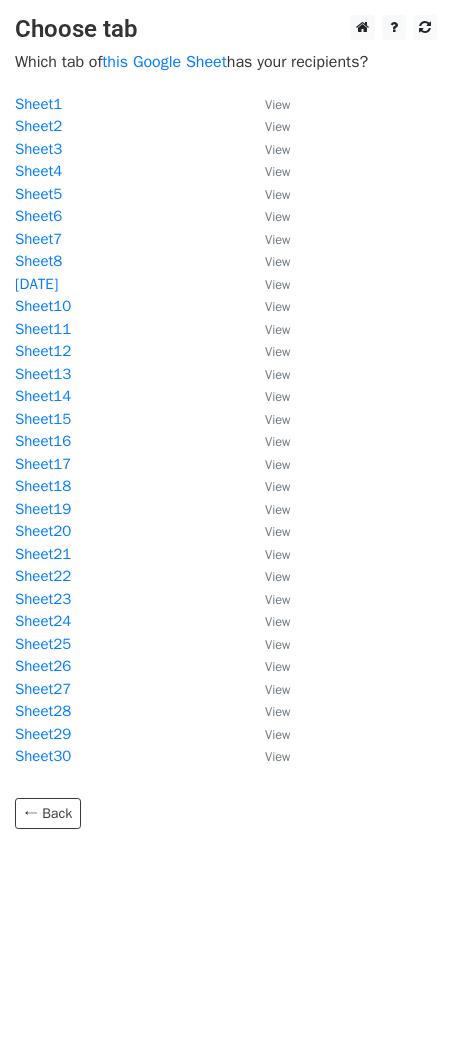 click on "Sheet14" at bounding box center [130, 396] 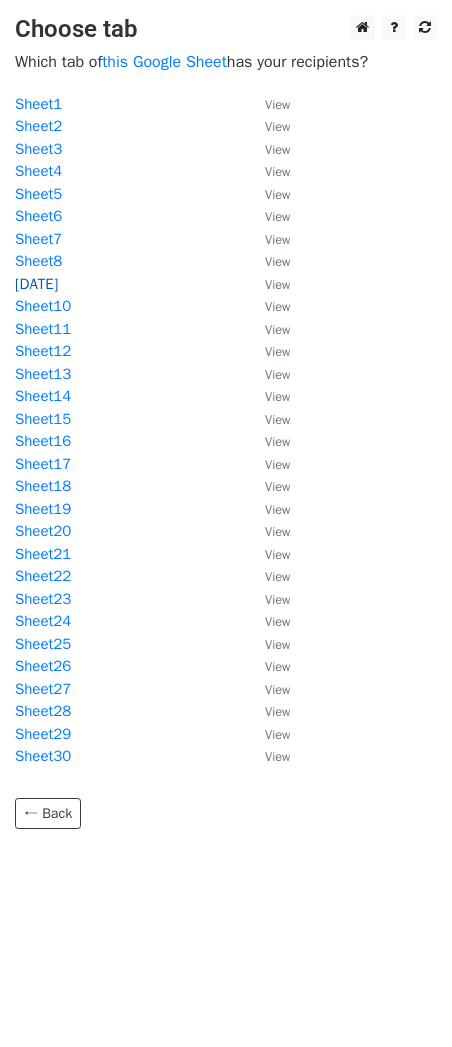 click on "8/9" at bounding box center (36, 284) 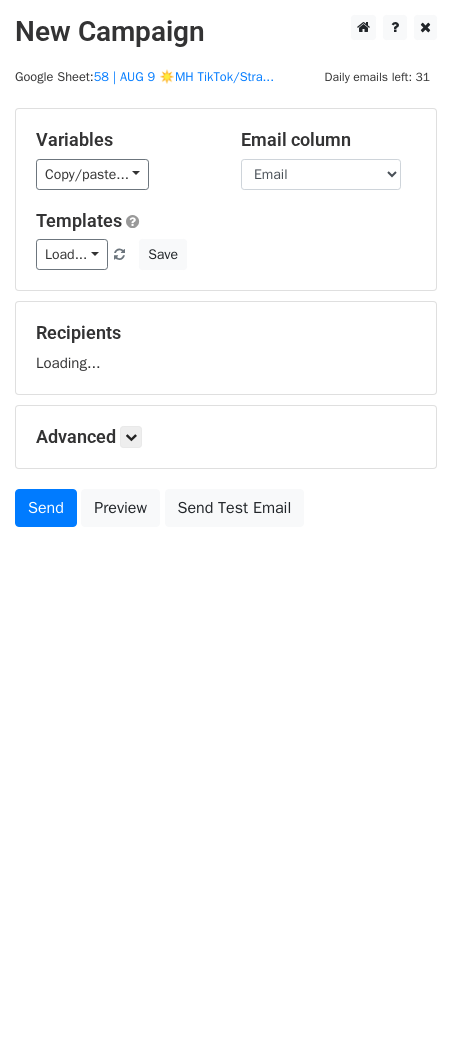 scroll, scrollTop: 0, scrollLeft: 0, axis: both 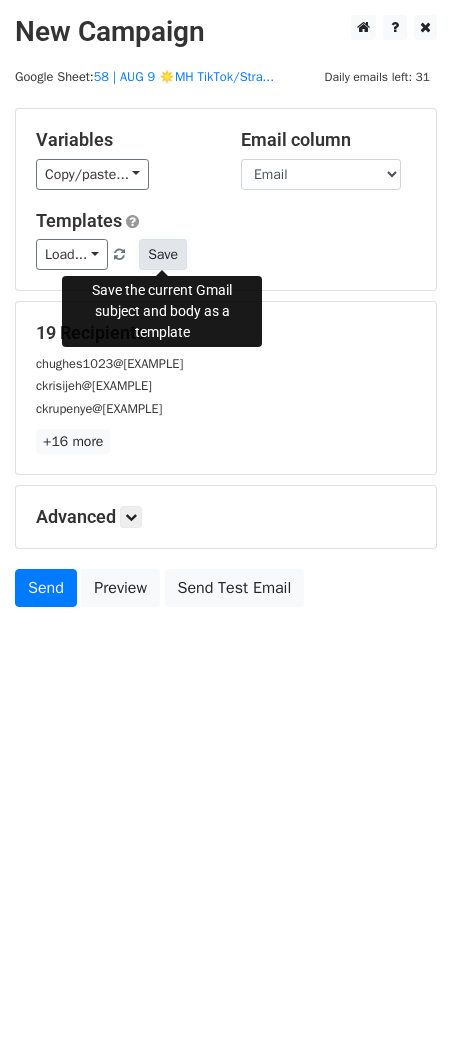click on "Save" at bounding box center (163, 254) 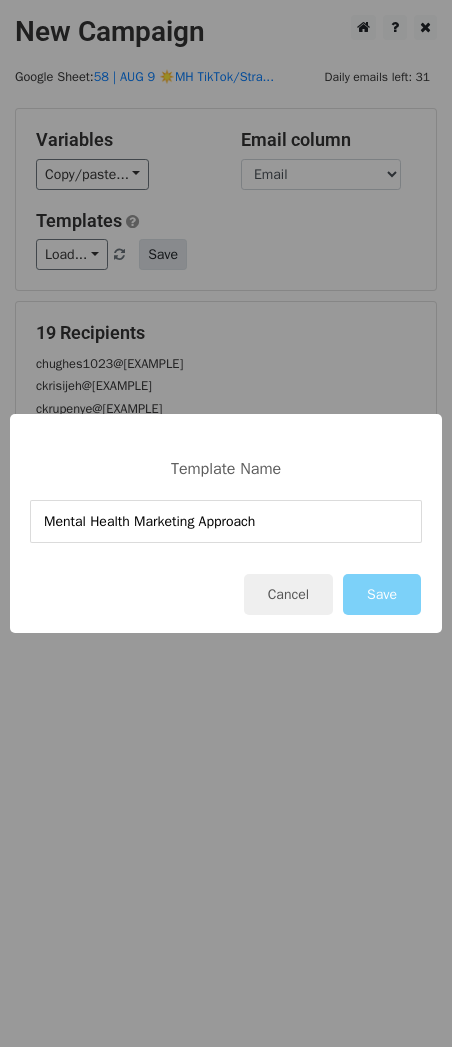 type on "Mental Health Marketing Approach" 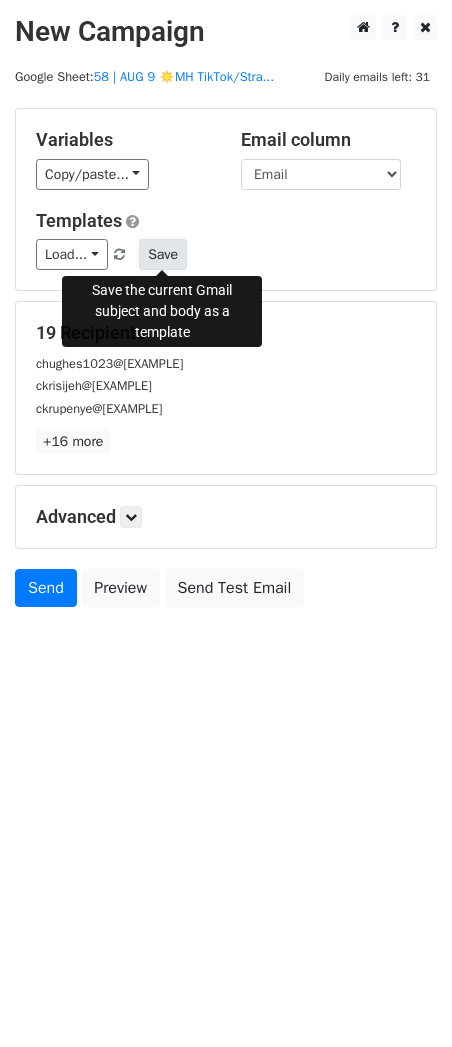 click on "Save" at bounding box center (163, 254) 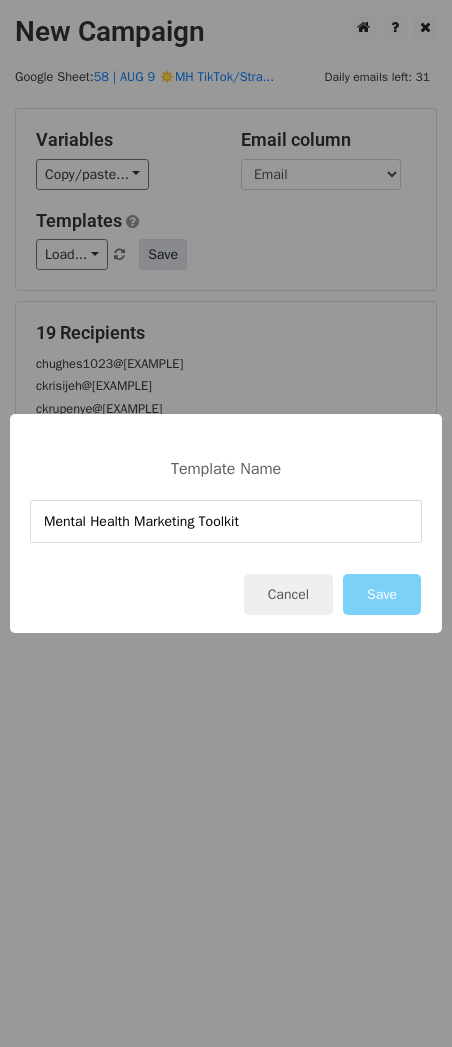 type on "Mental Health Marketing Toolkit" 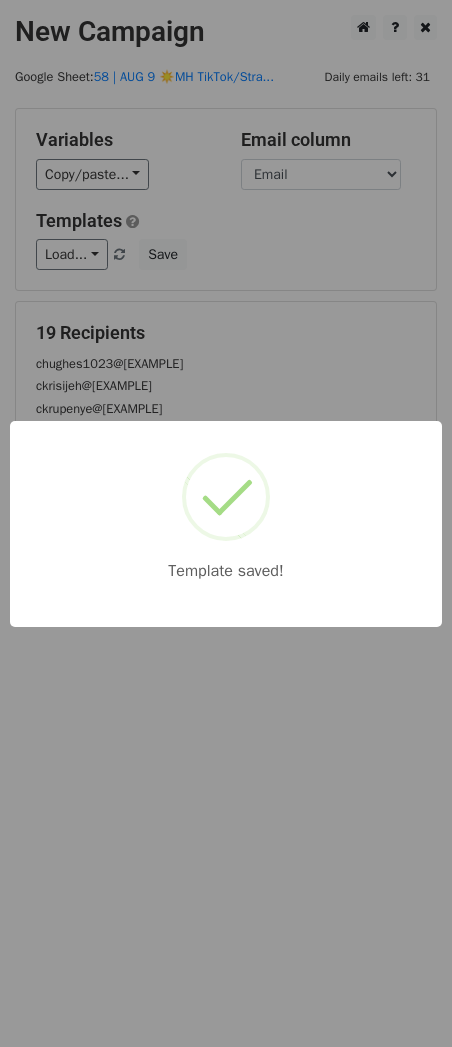 click on "Template saved!" at bounding box center (226, 523) 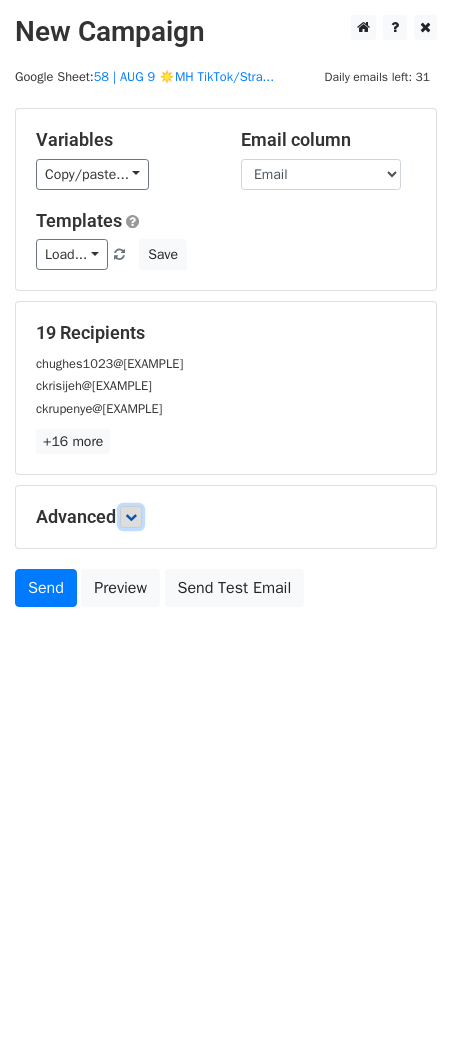 click at bounding box center [131, 517] 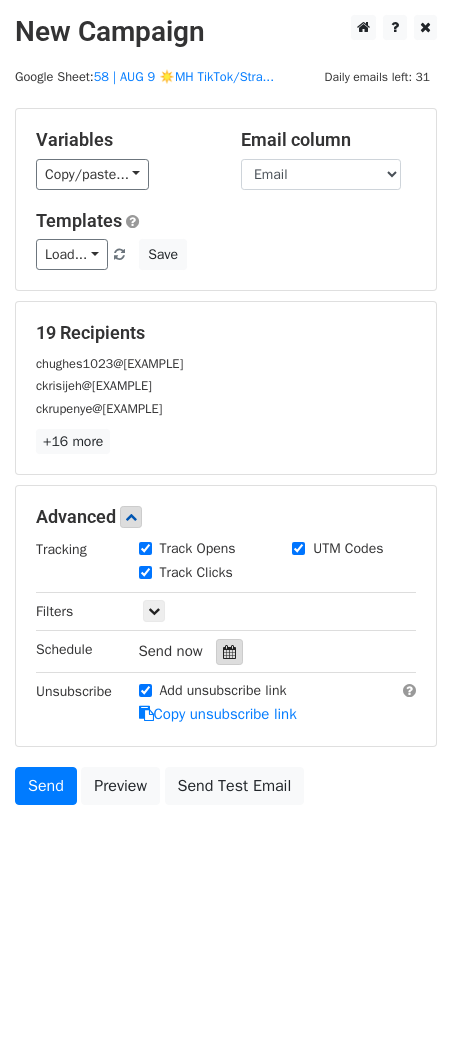 click at bounding box center [229, 652] 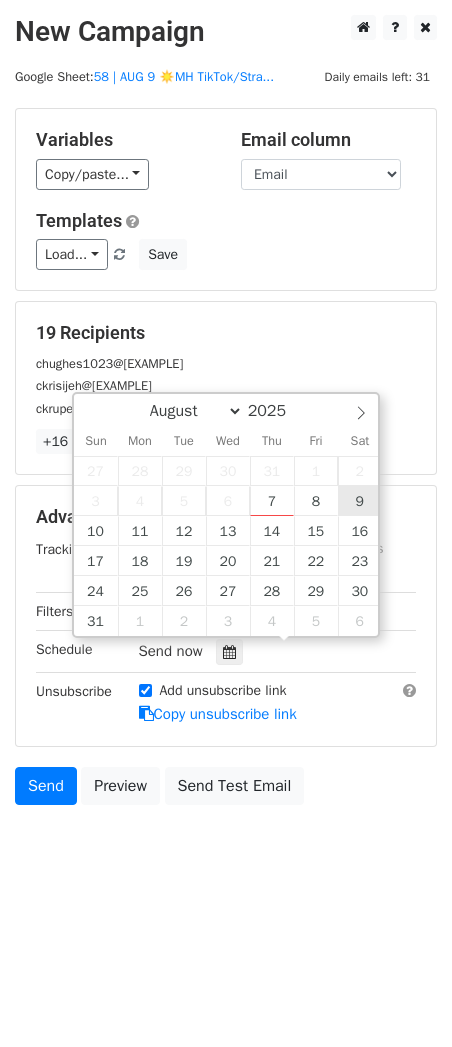 type on "2025-08-09 12:00" 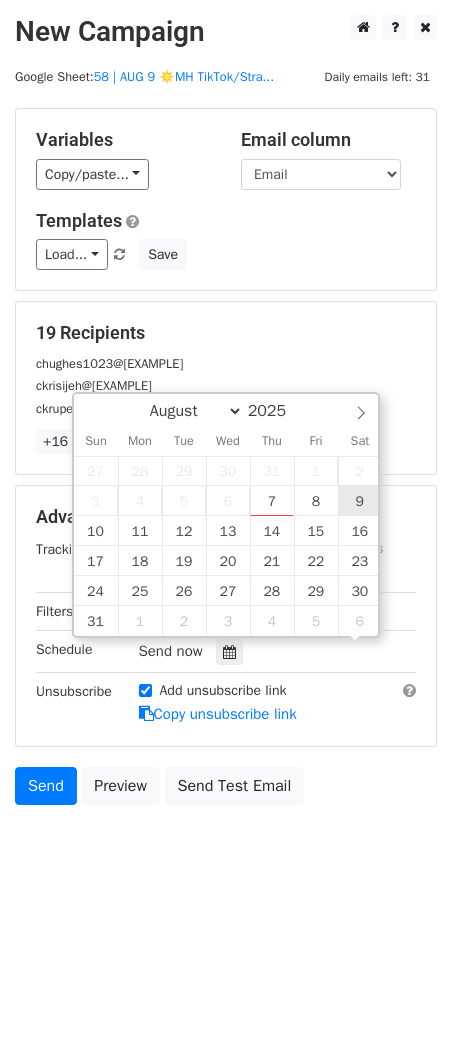 scroll, scrollTop: 0, scrollLeft: 0, axis: both 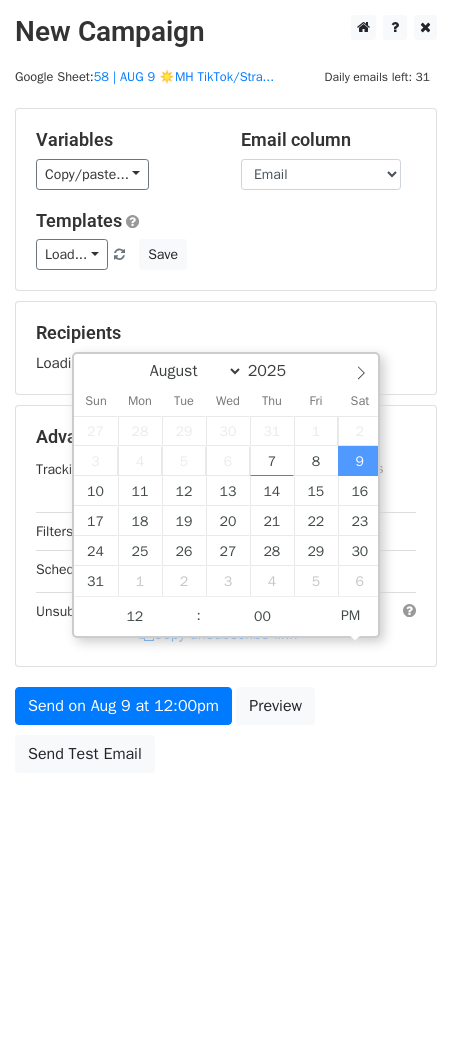 click on "Variables
Copy/paste...
{{Email}}
Email column
Email
Templates
Load...
Mental Health Marketing Toolkit
Mental Health Marketing Approach
Mental Health Marketing Toolkit
TikTok for Mental Health Providers
1
Mental Health Passive Marketing
Passive Income for Mental Health
Creative Marketing for Nutritionists
Creative Marketing for Nutrition Coaches
1
1
Psychology/Psychiatry Marketing Guide
Marketing for Clinical Practitioners
Mental Health Marketing Ideas
Mental Health Marketing Checklist
Therapy Practice Marketing Plan
Therapy Practice Marketing Guide
Grow & Scale Your Therapy Practice
Market Your Therapy Practice
Marketing Plan for Nutrition Practices
Save
Recipients Loading...
Advanced
Tracking
Track Opens
UTM Codes
Track Clicks
Filters
Schedule" at bounding box center (226, 445) 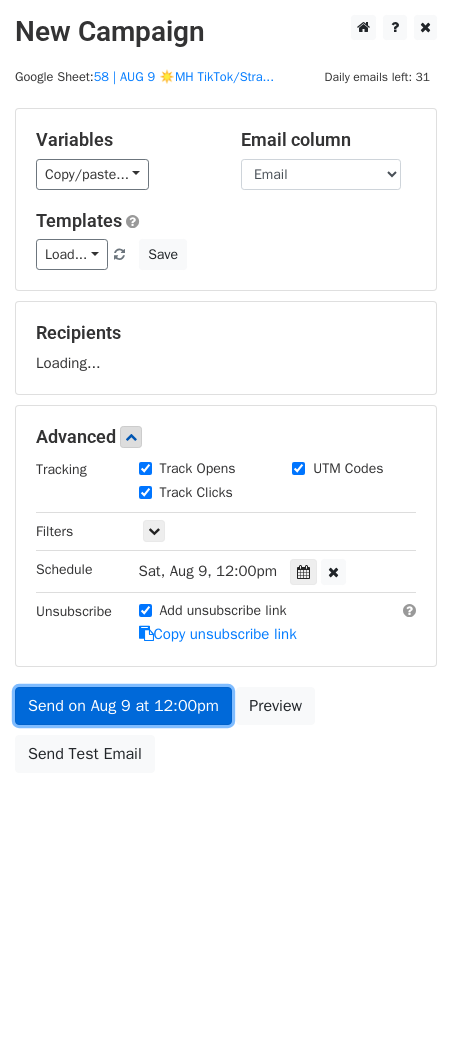 click on "Send on Aug 9 at 12:00pm" at bounding box center [123, 706] 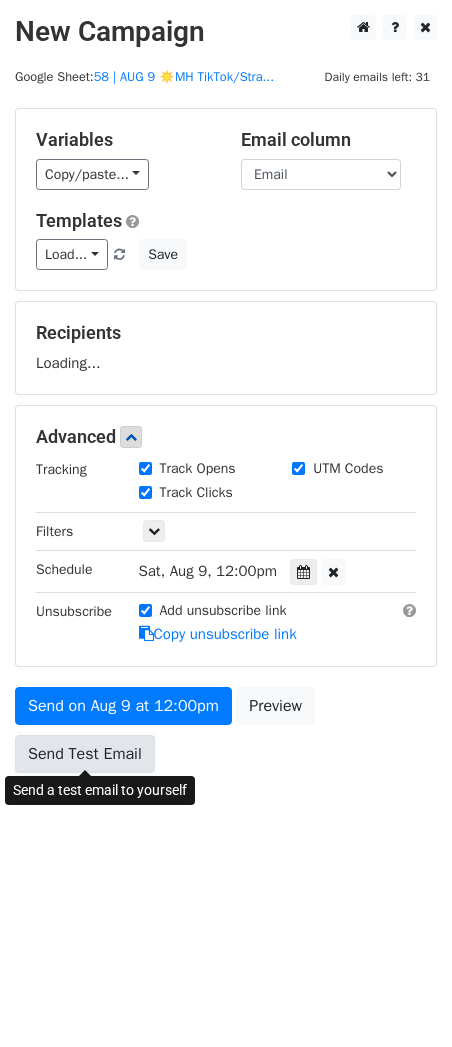 click on "Send Test Email" at bounding box center [85, 754] 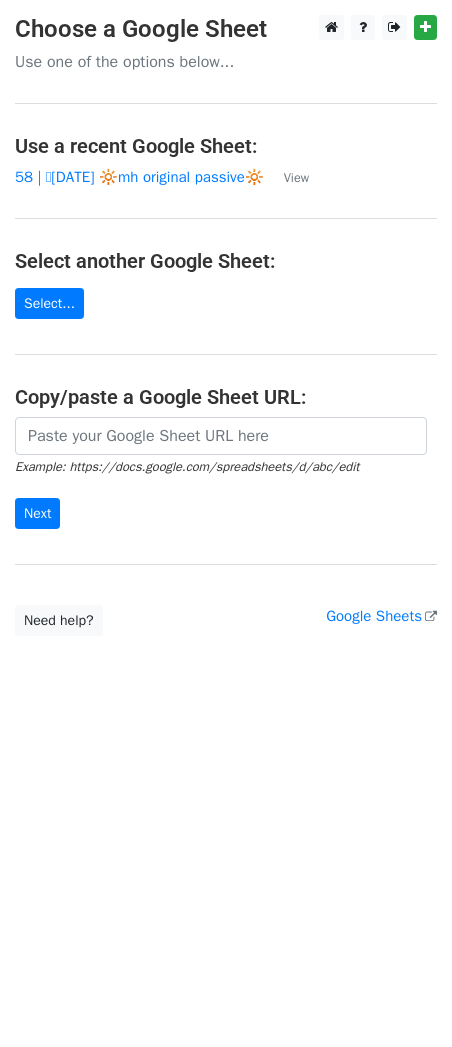 scroll, scrollTop: 0, scrollLeft: 0, axis: both 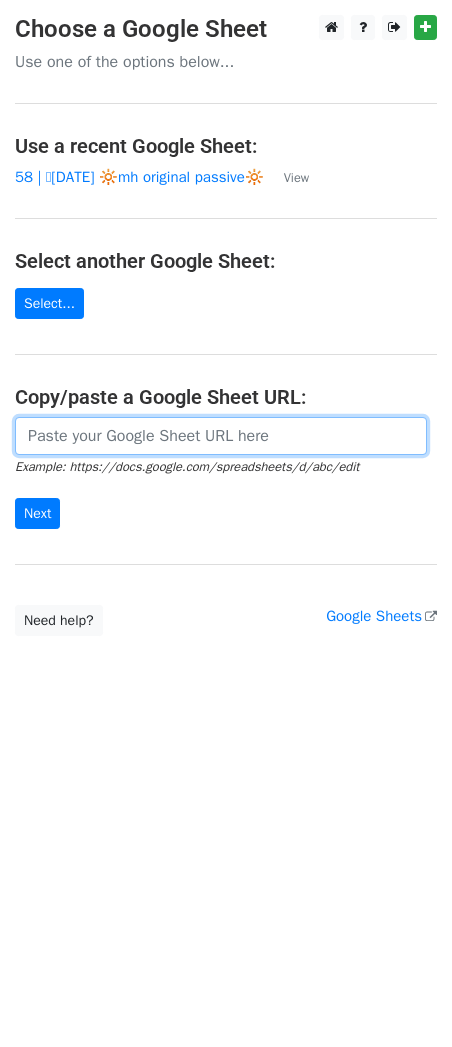 click at bounding box center (221, 436) 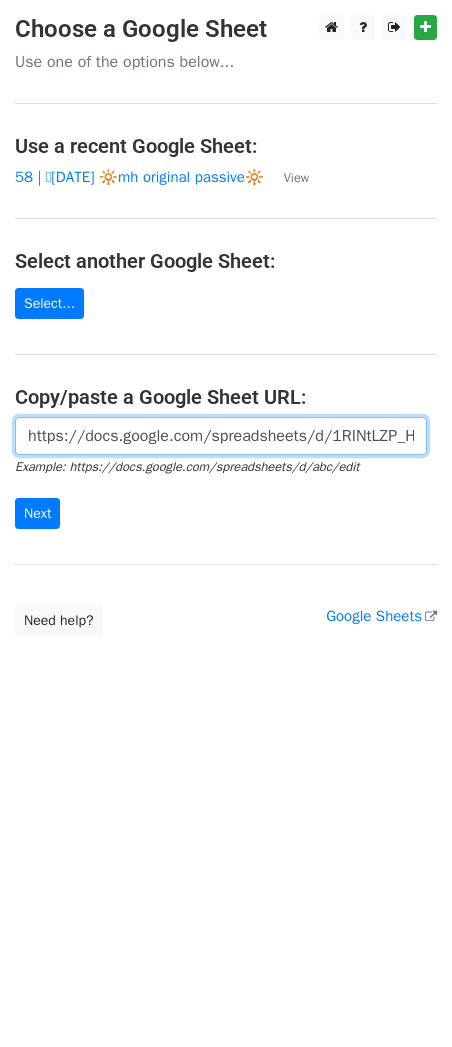 scroll, scrollTop: 0, scrollLeft: 607, axis: horizontal 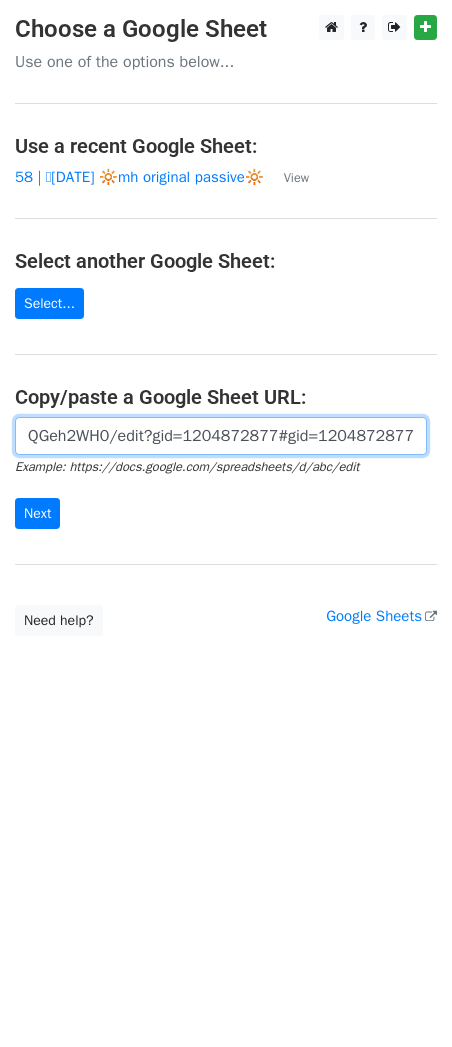 type on "https://docs.google.com/spreadsheets/d/1RINtLZP_Ht5LPByA4VulIpnIUgNpT-cq9BdQGeh2WH0/edit?gid=1204872877#gid=1204872877" 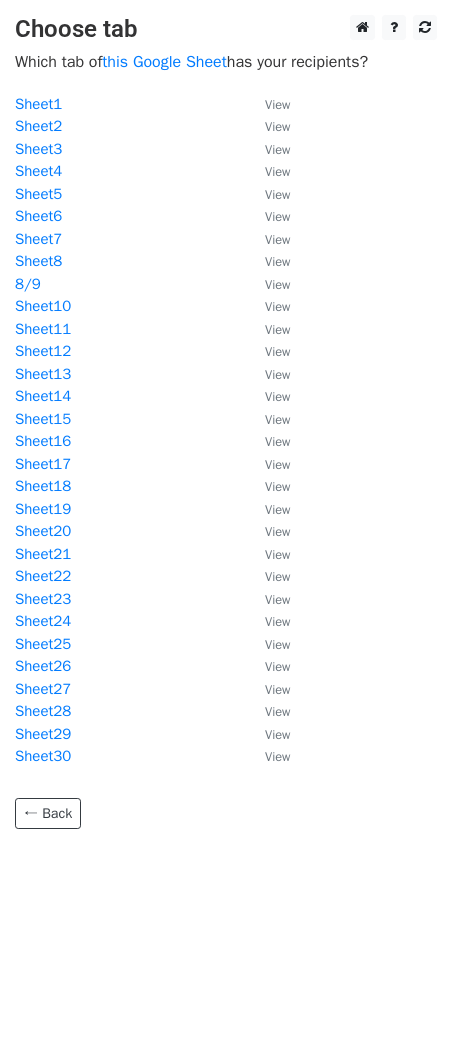 scroll, scrollTop: 0, scrollLeft: 0, axis: both 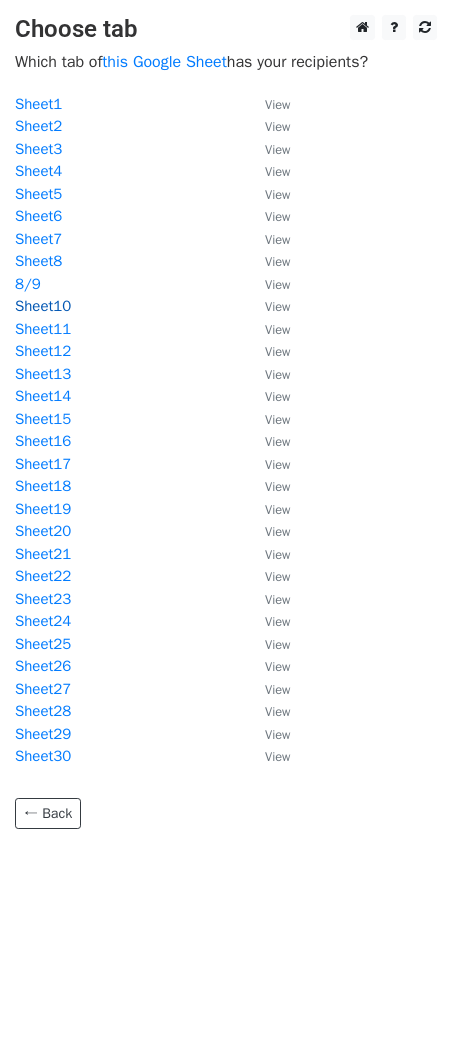 click on "Sheet10" at bounding box center [43, 306] 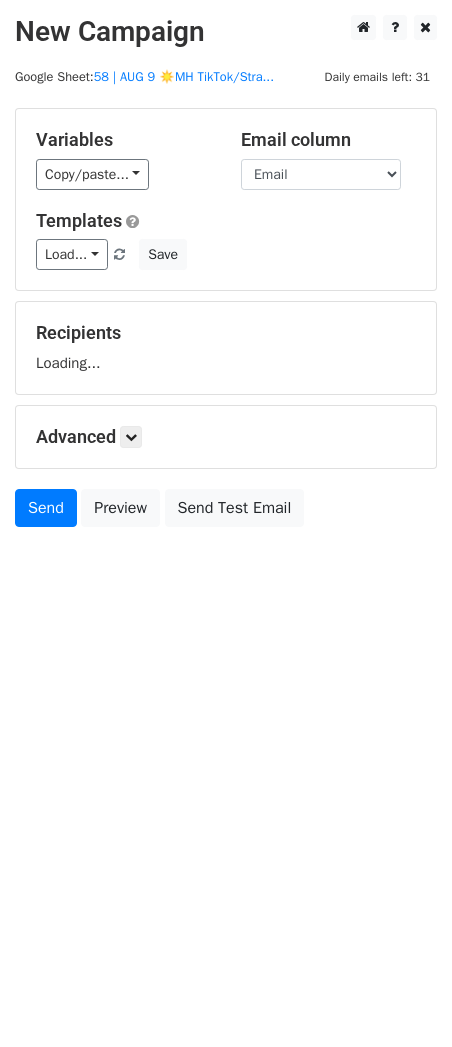 scroll, scrollTop: 0, scrollLeft: 0, axis: both 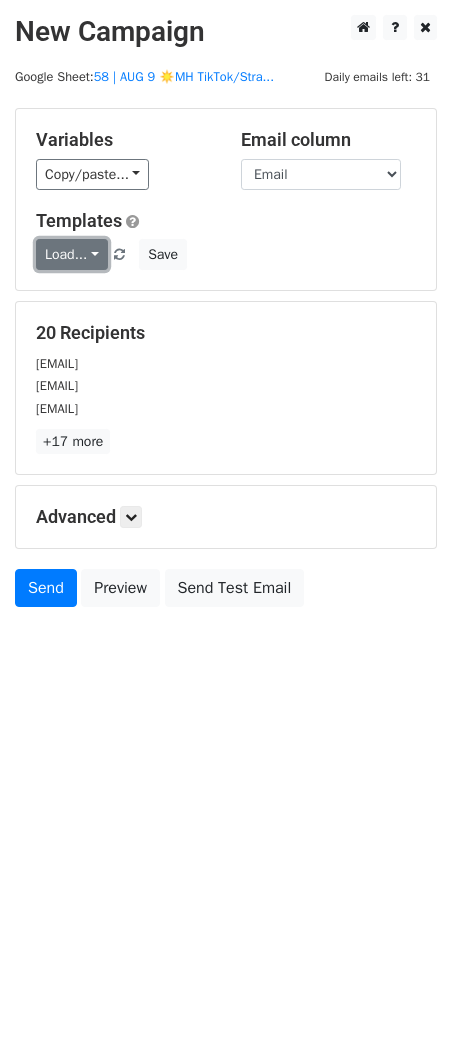 click on "Load..." at bounding box center (72, 254) 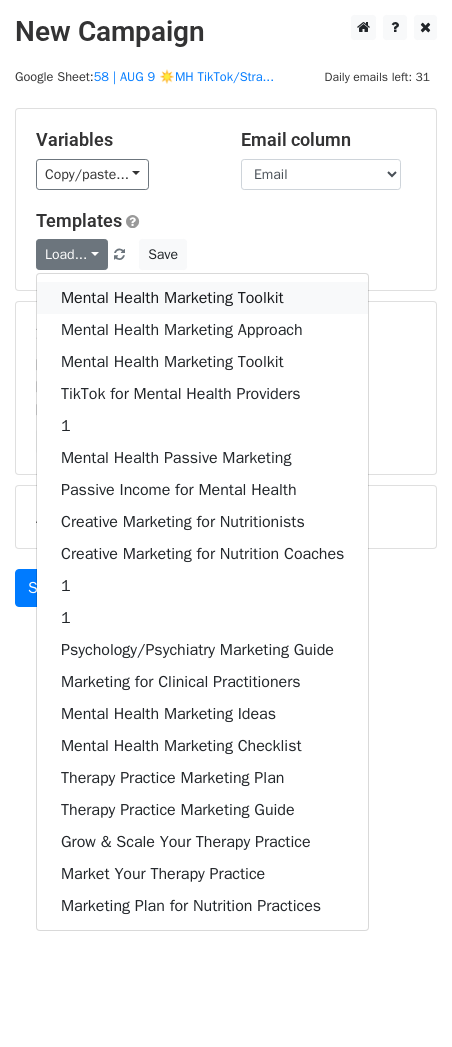 click on "Mental Health Marketing Toolkit" at bounding box center (202, 298) 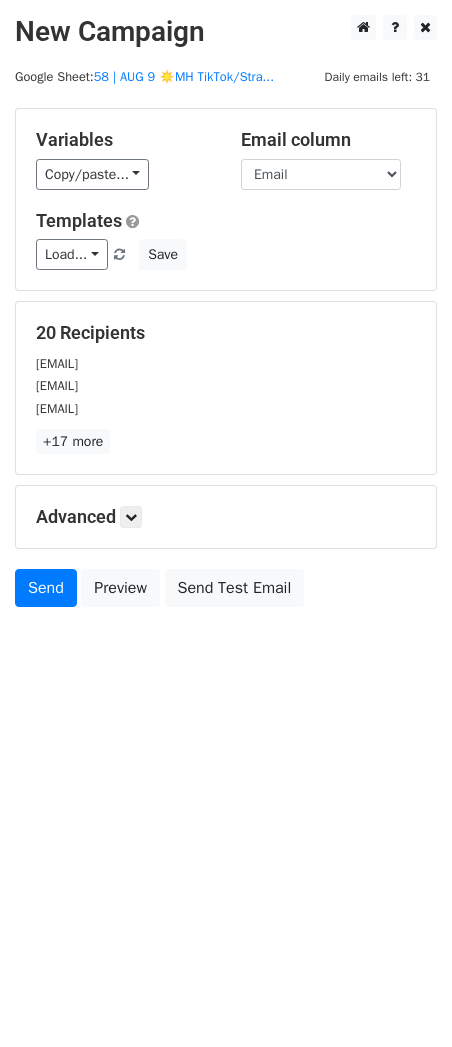 click on "Advanced
Tracking
Track Opens
UTM Codes
Track Clicks
Filters
Only include spreadsheet rows that match the following filters:
Schedule
Send now
Unsubscribe
Add unsubscribe link
Copy unsubscribe link" at bounding box center (226, 517) 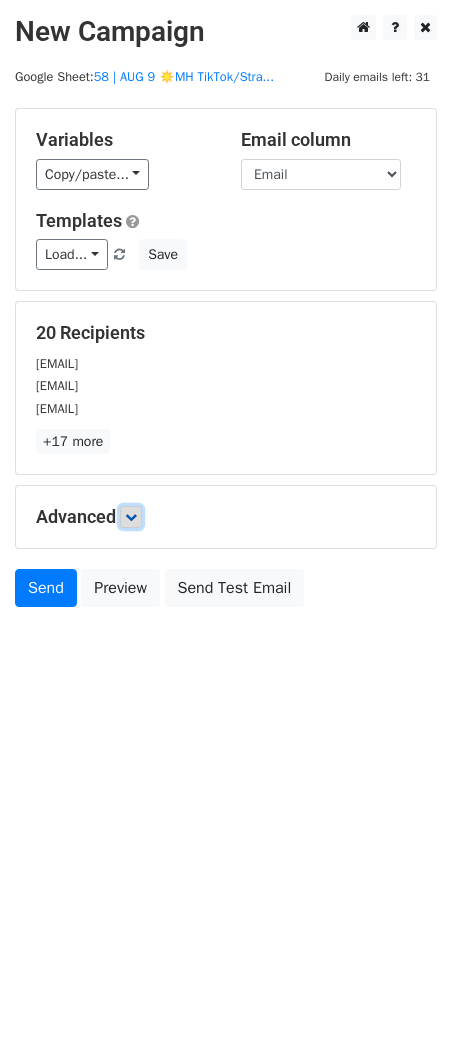 click at bounding box center (131, 517) 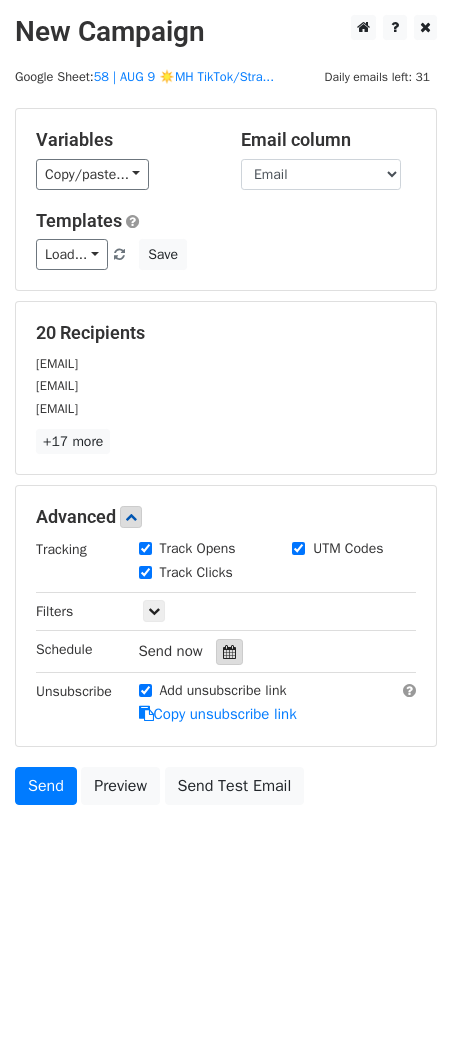 click at bounding box center (229, 652) 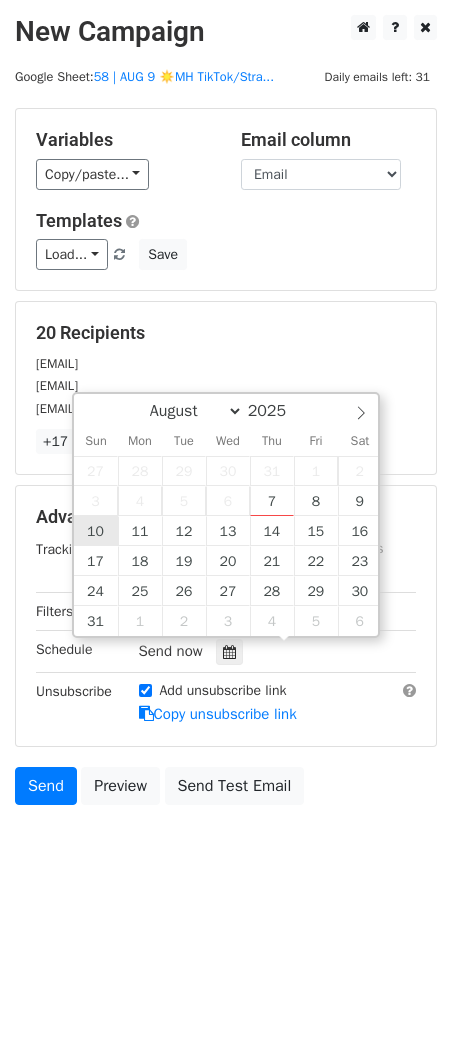 type on "2025-08-10 12:00" 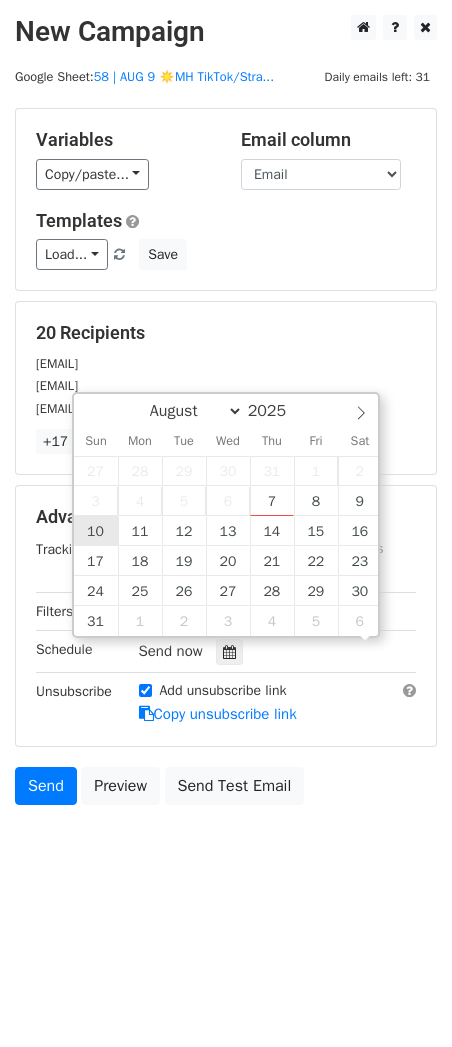 scroll, scrollTop: 0, scrollLeft: 0, axis: both 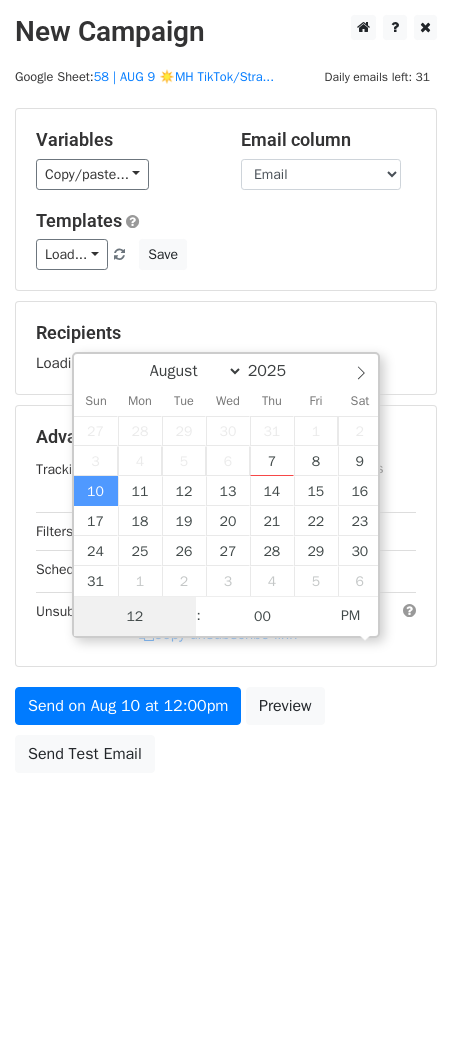 type on "2" 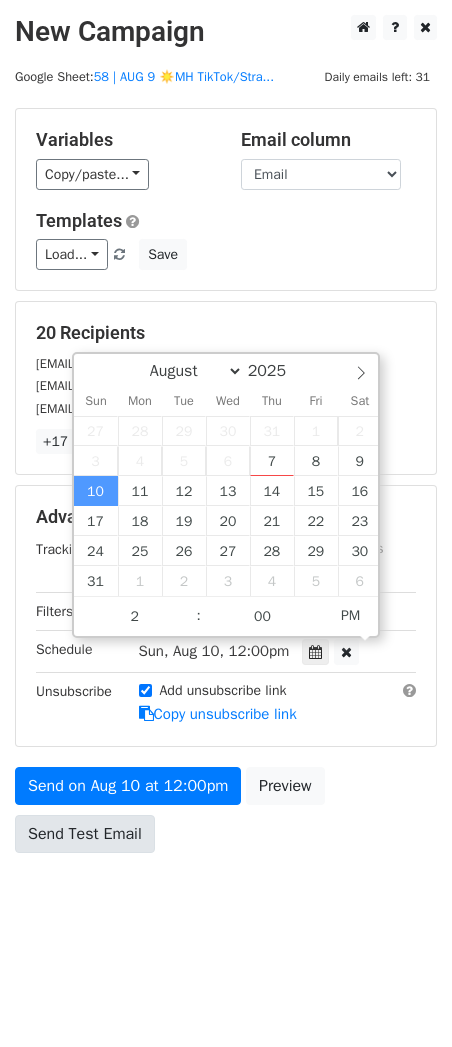 type on "2025-08-10 14:00" 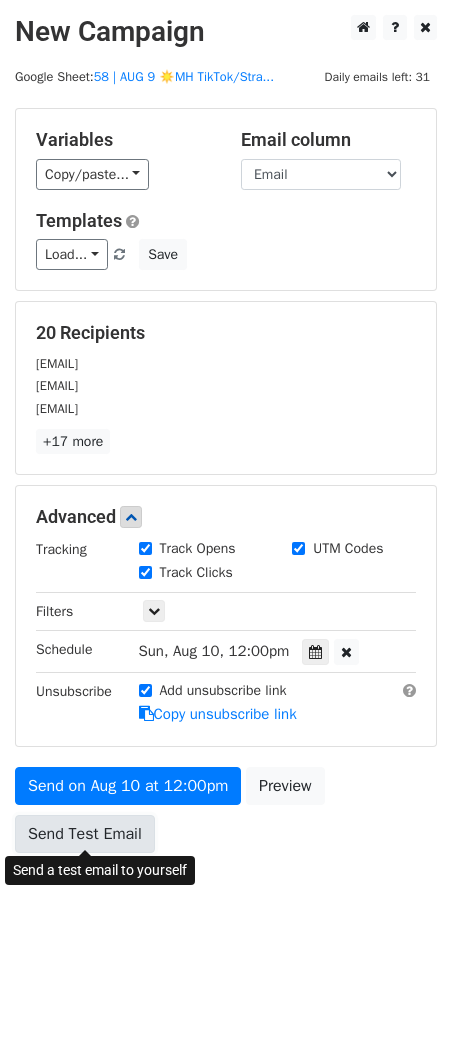 click on "Send Test Email" at bounding box center (85, 834) 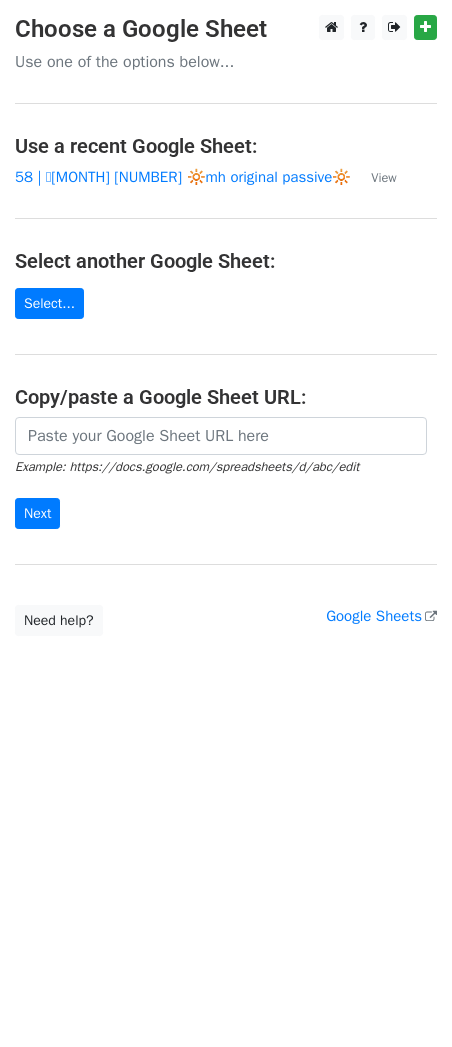 scroll, scrollTop: 0, scrollLeft: 0, axis: both 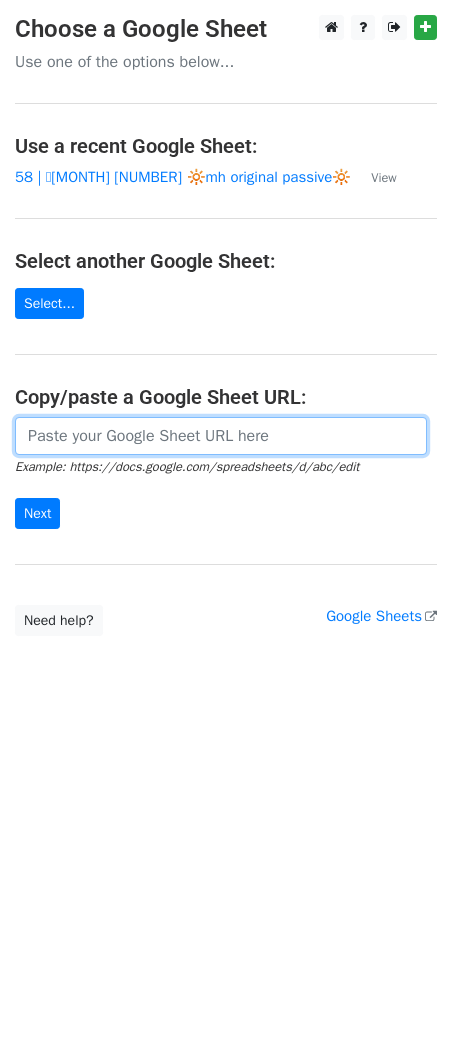 click at bounding box center (221, 436) 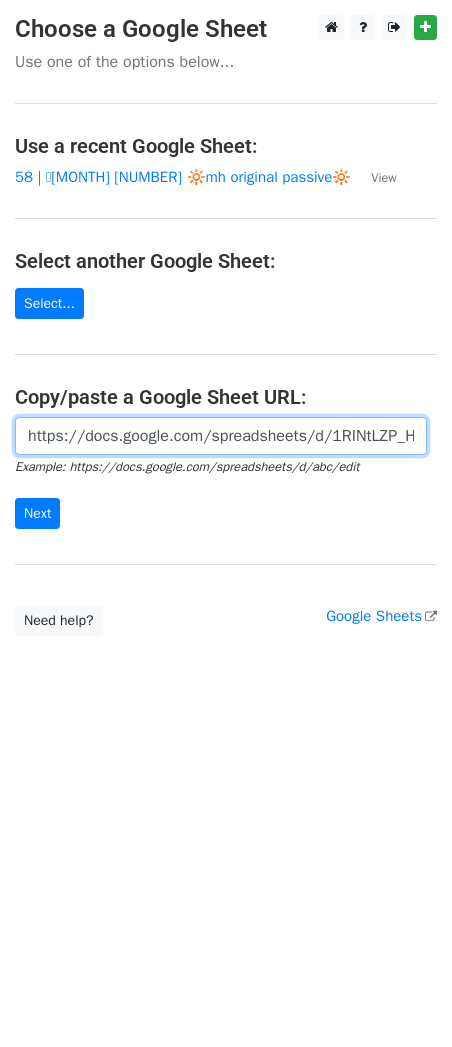 scroll, scrollTop: 0, scrollLeft: 607, axis: horizontal 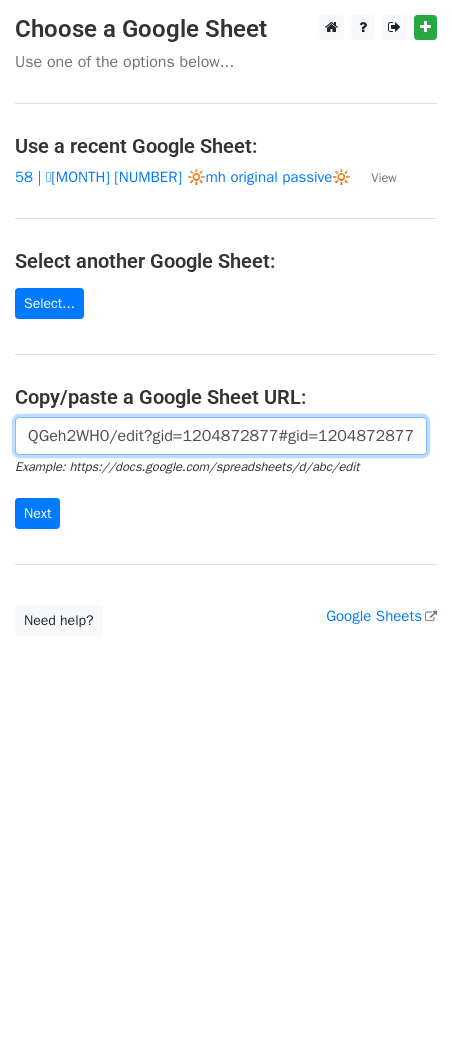 type on "https://docs.google.com/spreadsheets/d/1RINtLZP_Ht5LPByA4VulIpnIUgNpT-cq9BdQGeh2WH0/edit?gid=1204872877#gid=1204872877" 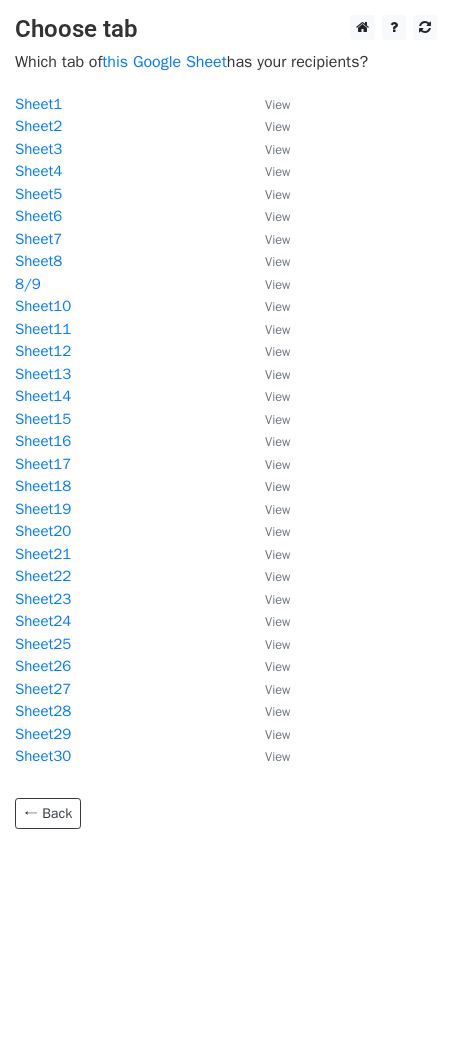 scroll, scrollTop: 0, scrollLeft: 0, axis: both 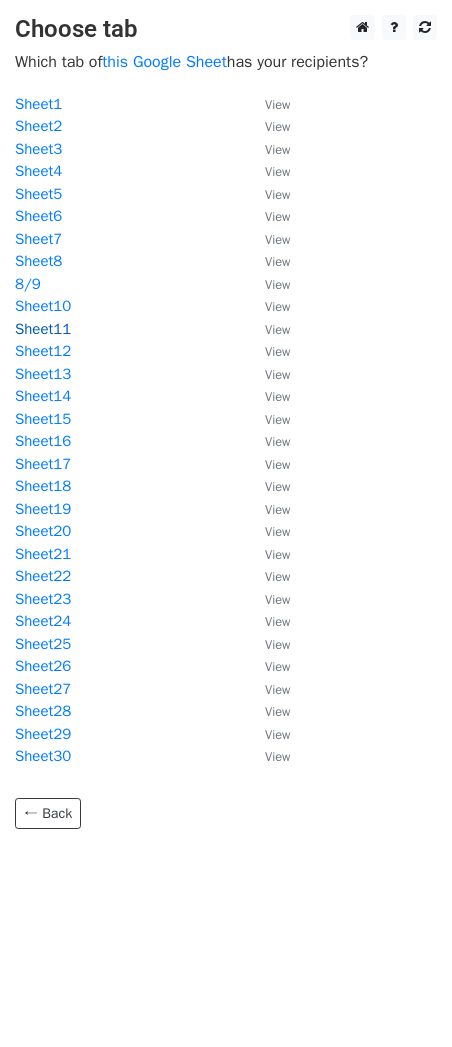 click on "Sheet11" at bounding box center (43, 329) 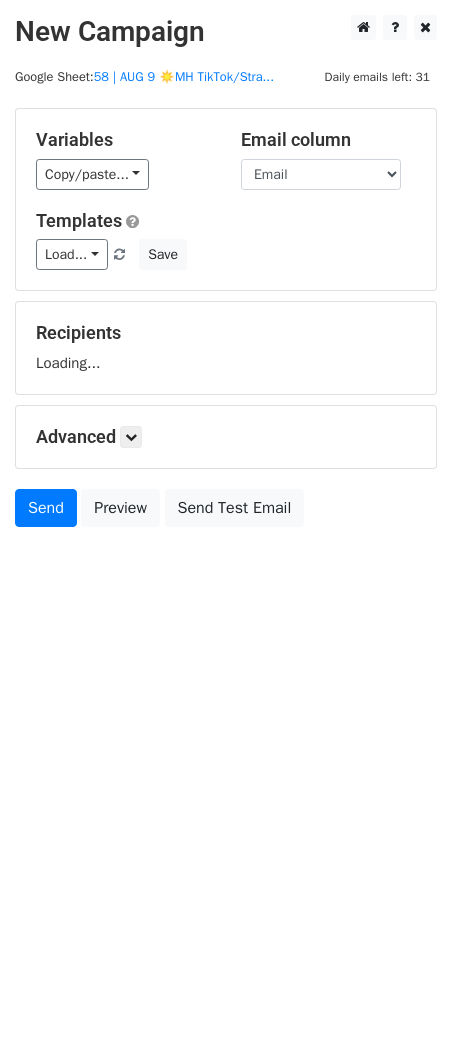 scroll, scrollTop: 0, scrollLeft: 0, axis: both 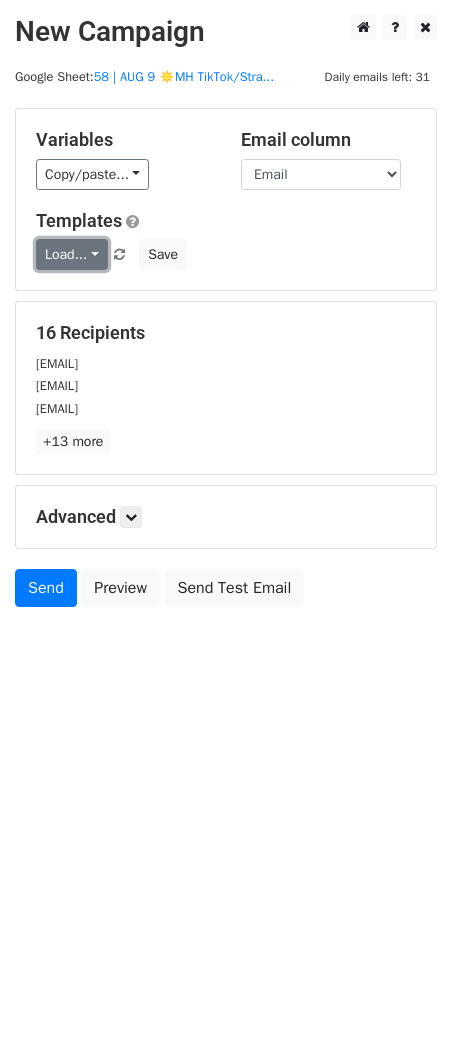 click on "Load..." at bounding box center (72, 254) 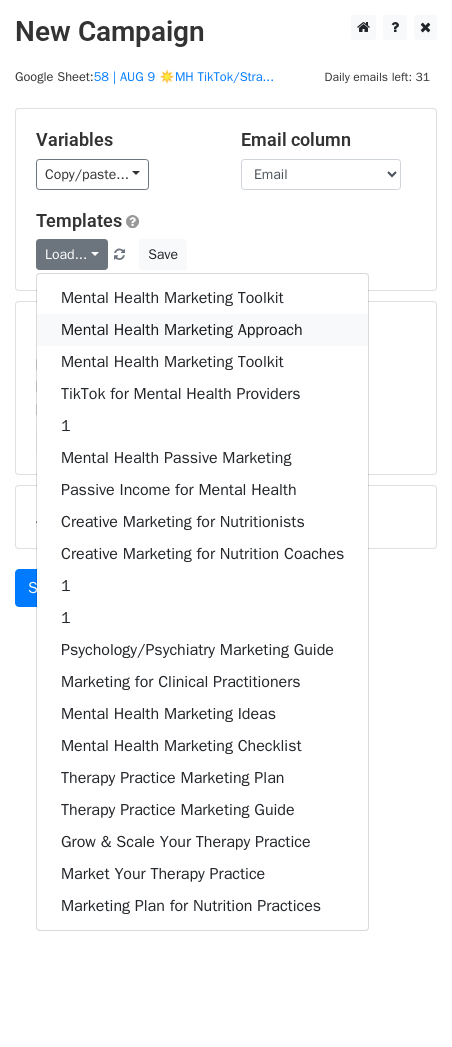 click on "Mental Health Marketing Approach" at bounding box center (202, 330) 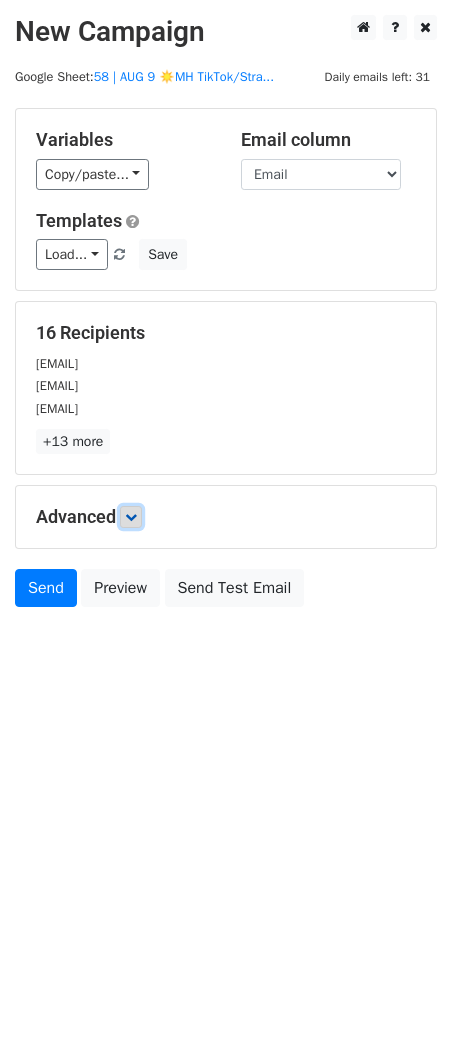 click at bounding box center [131, 517] 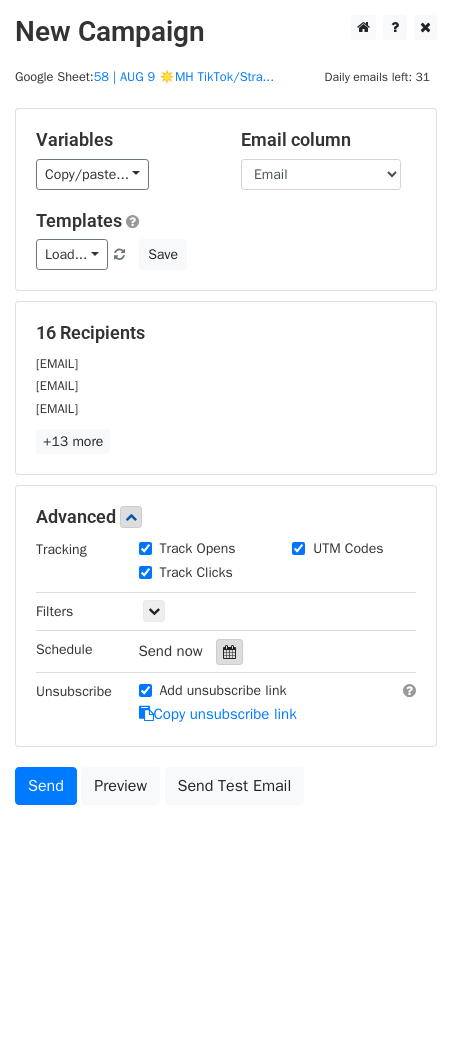click at bounding box center (229, 652) 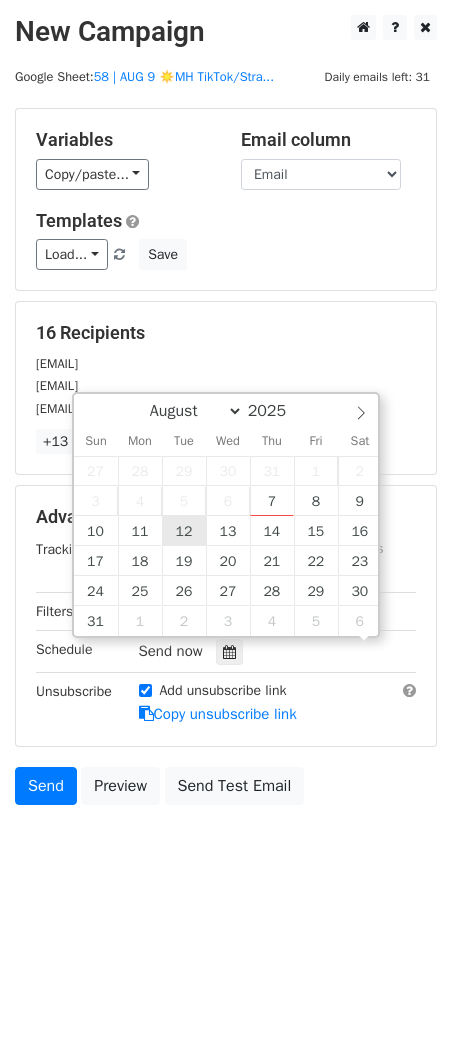 scroll, scrollTop: 0, scrollLeft: 0, axis: both 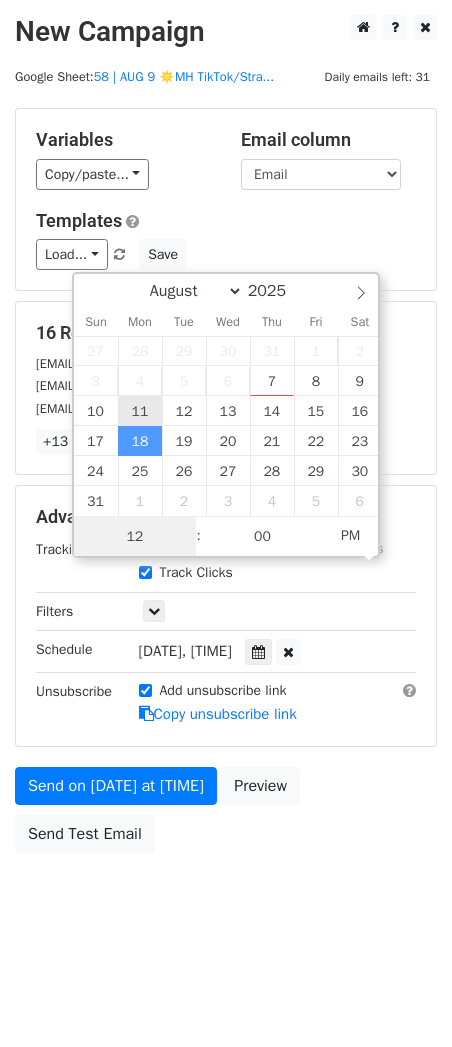 type on "2025-08-11 12:00" 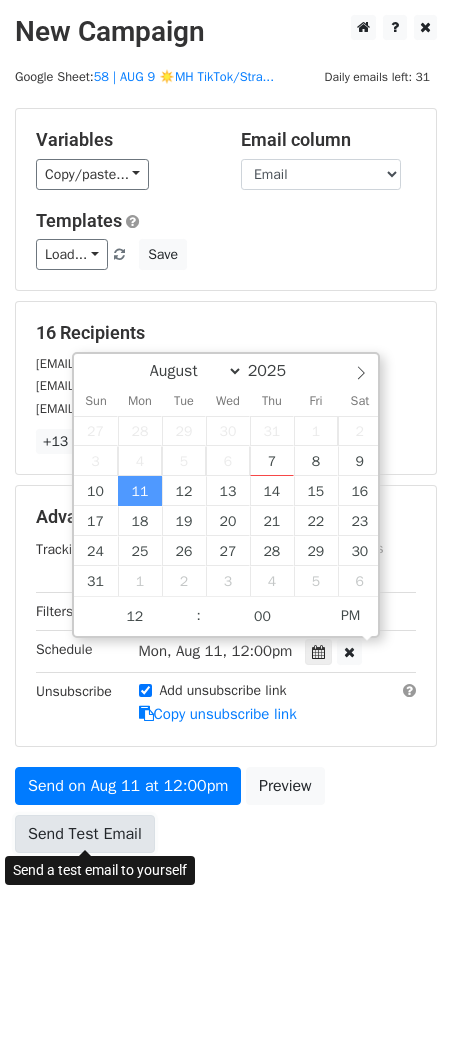 click on "Send Test Email" at bounding box center (85, 834) 